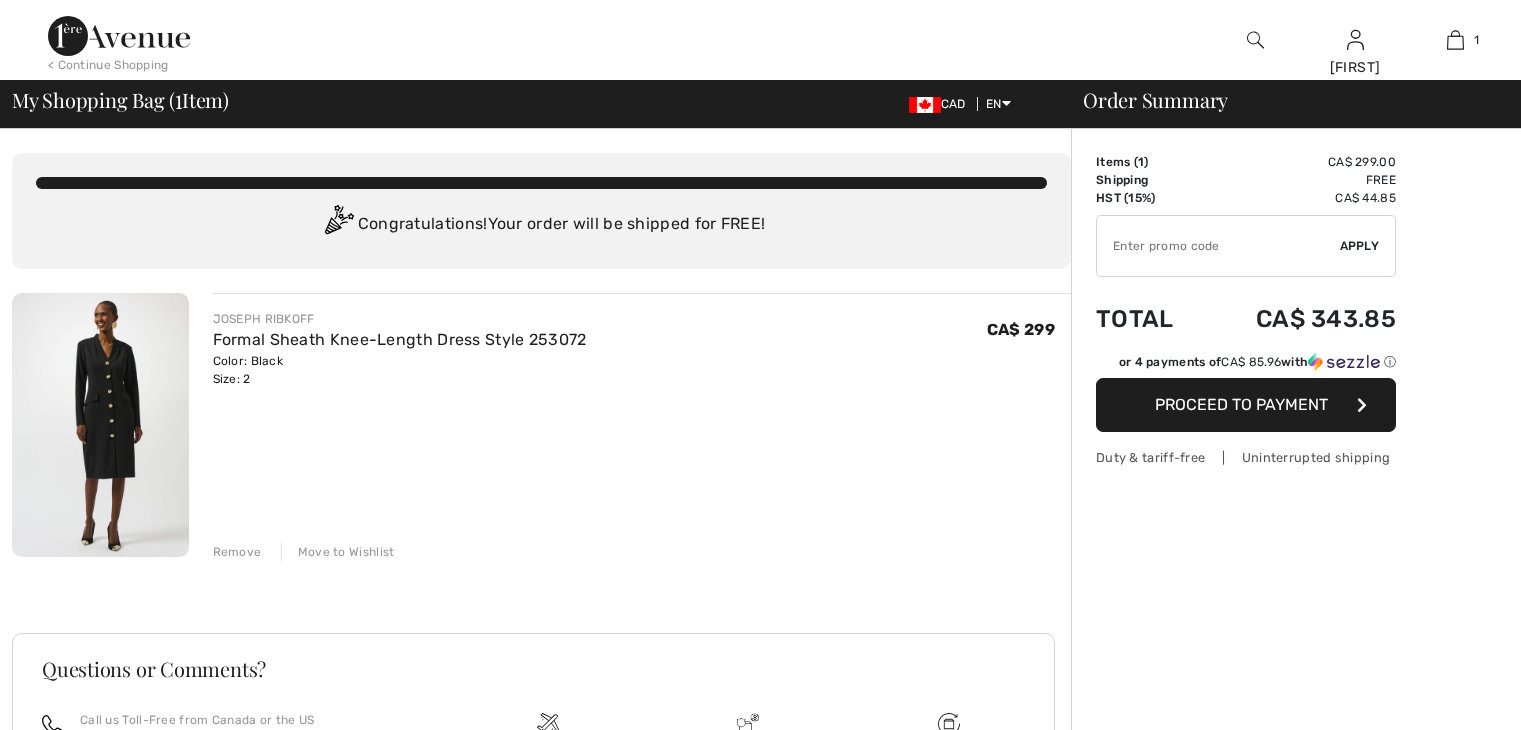 scroll, scrollTop: 0, scrollLeft: 0, axis: both 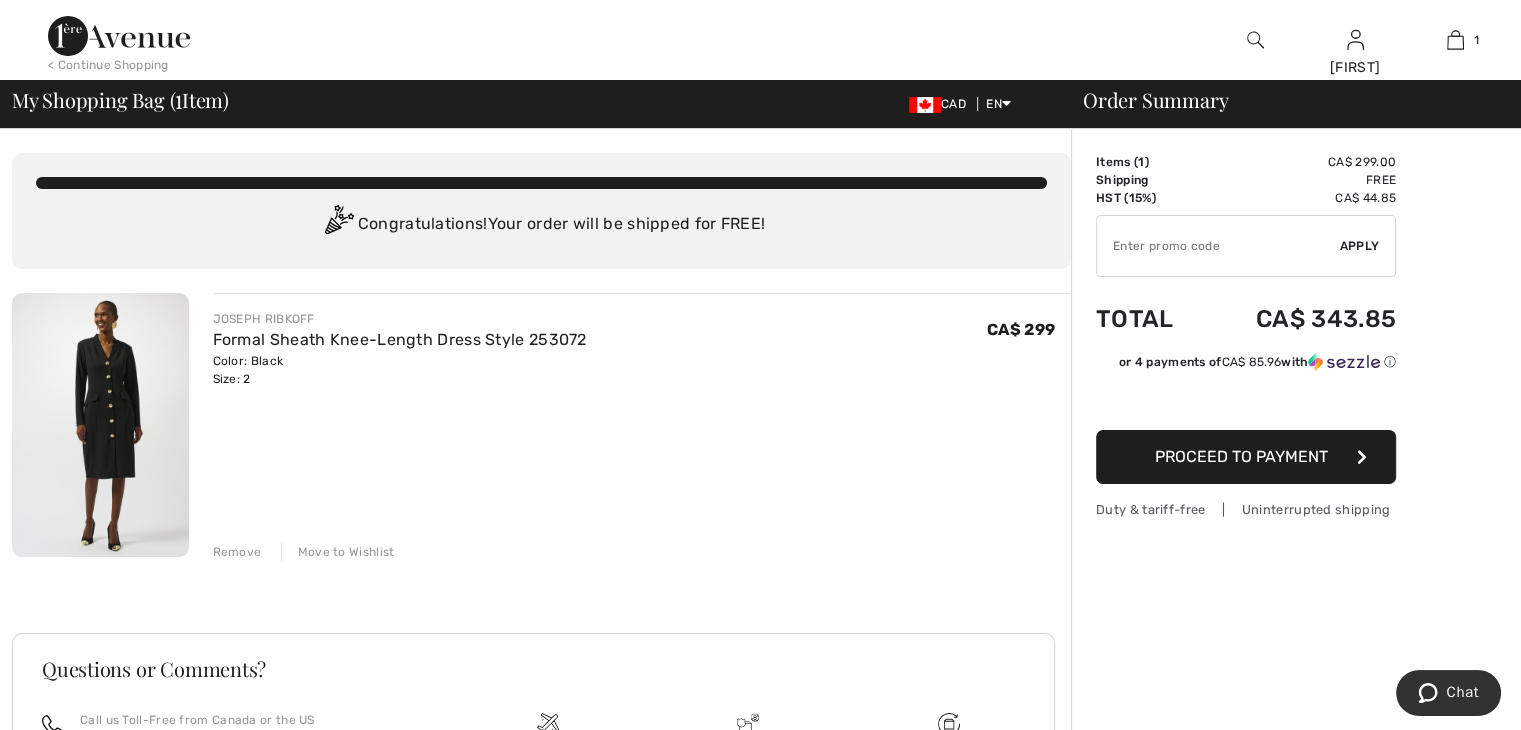 click on "Move to Wishlist" at bounding box center [338, 552] 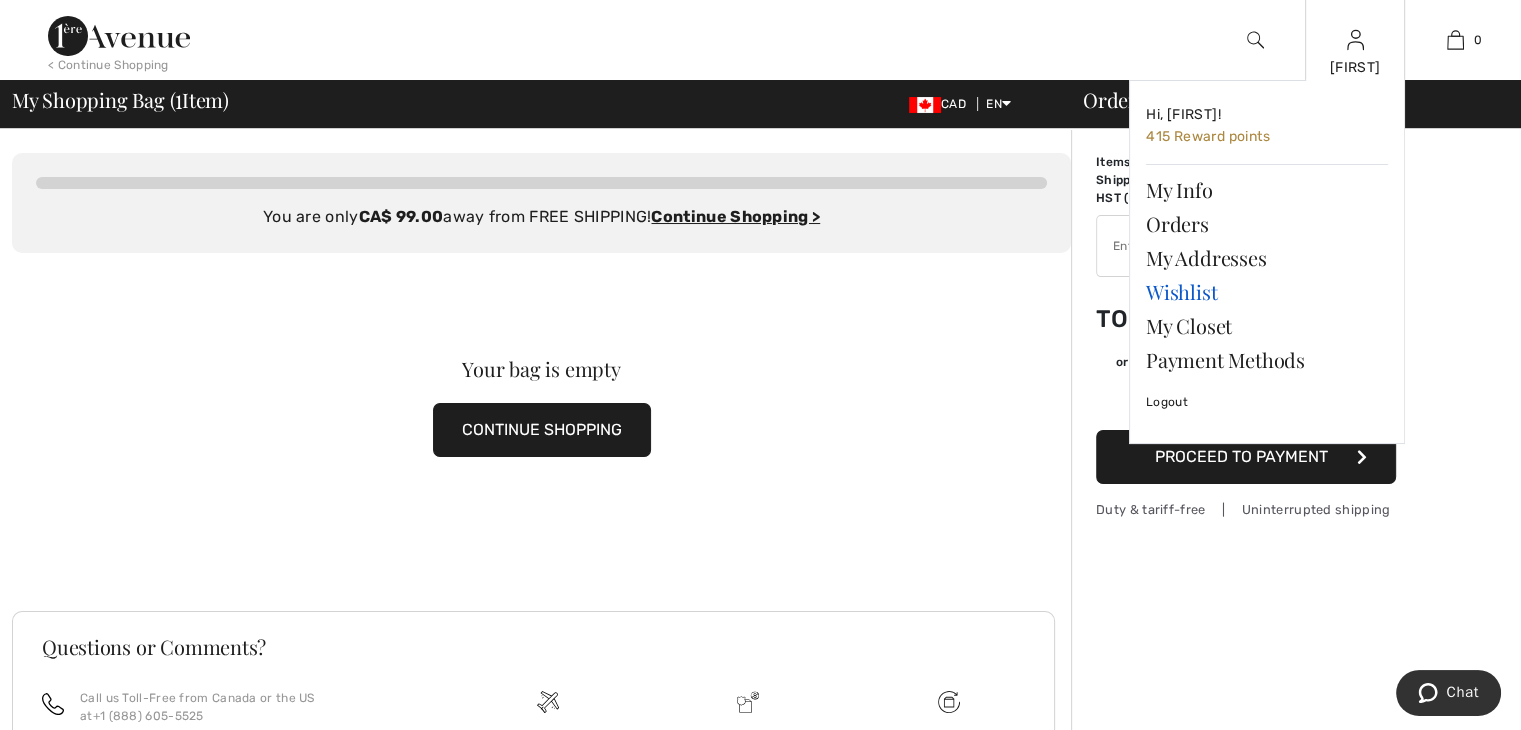 click on "Wishlist" at bounding box center (1267, 292) 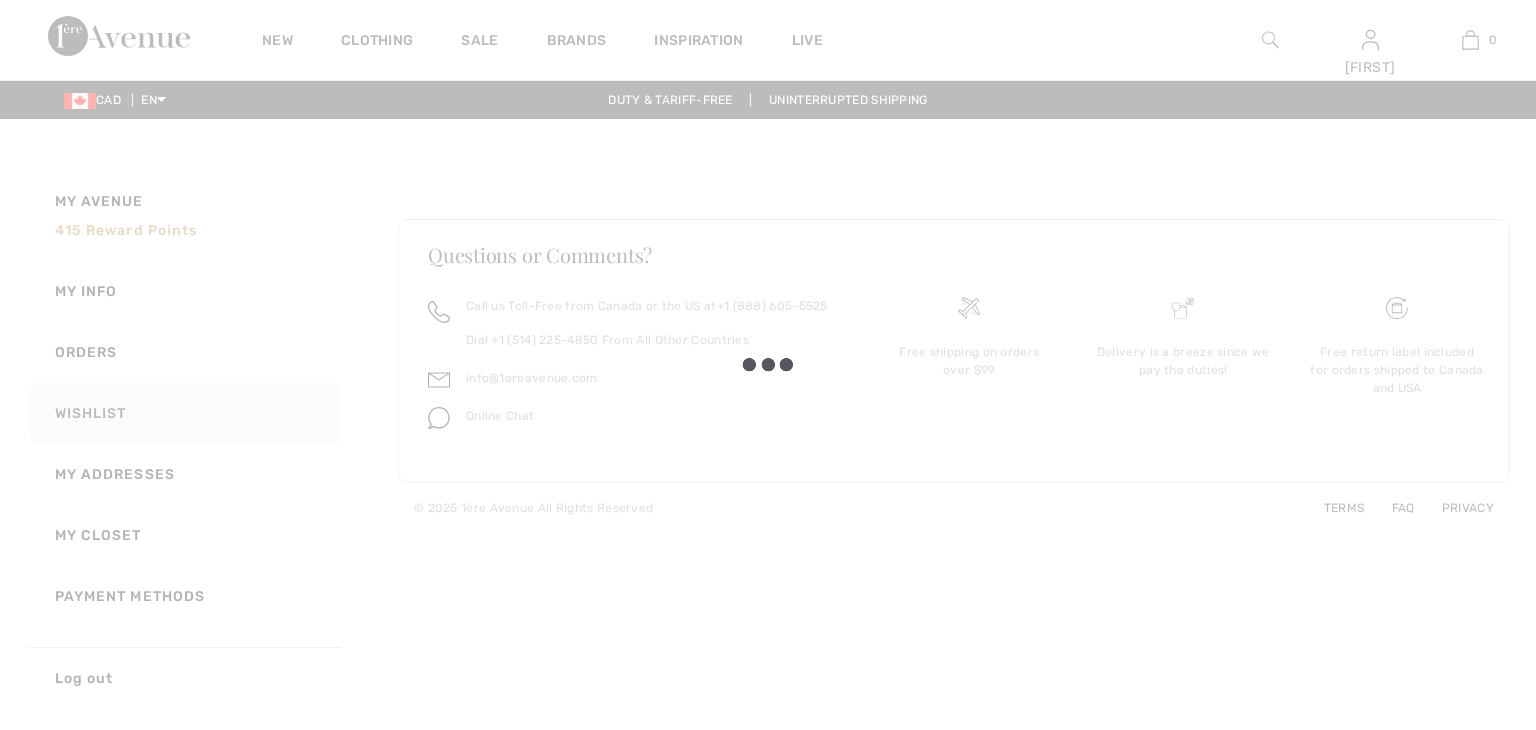 scroll, scrollTop: 0, scrollLeft: 0, axis: both 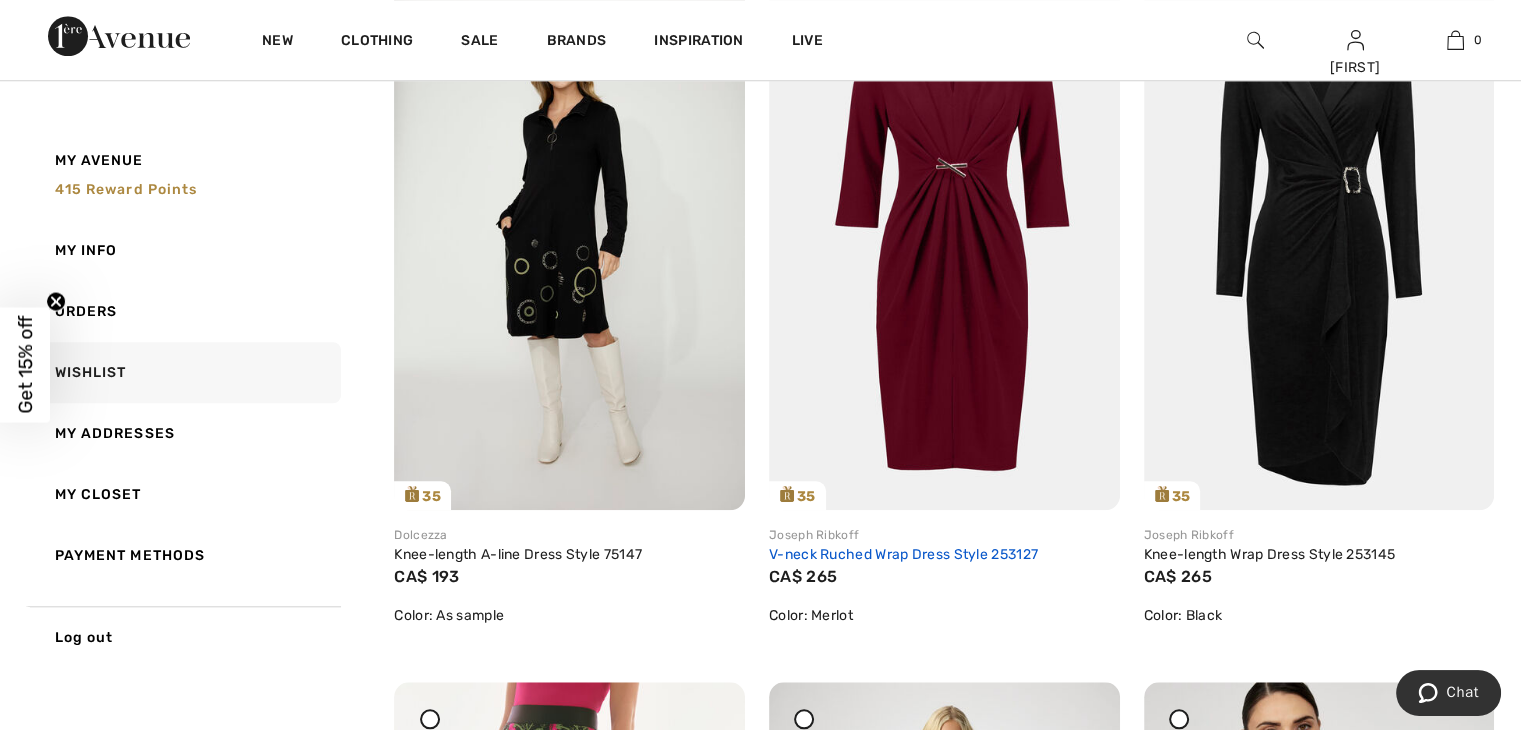 click on "V-neck Ruched Wrap Dress Style 253127" at bounding box center [903, 554] 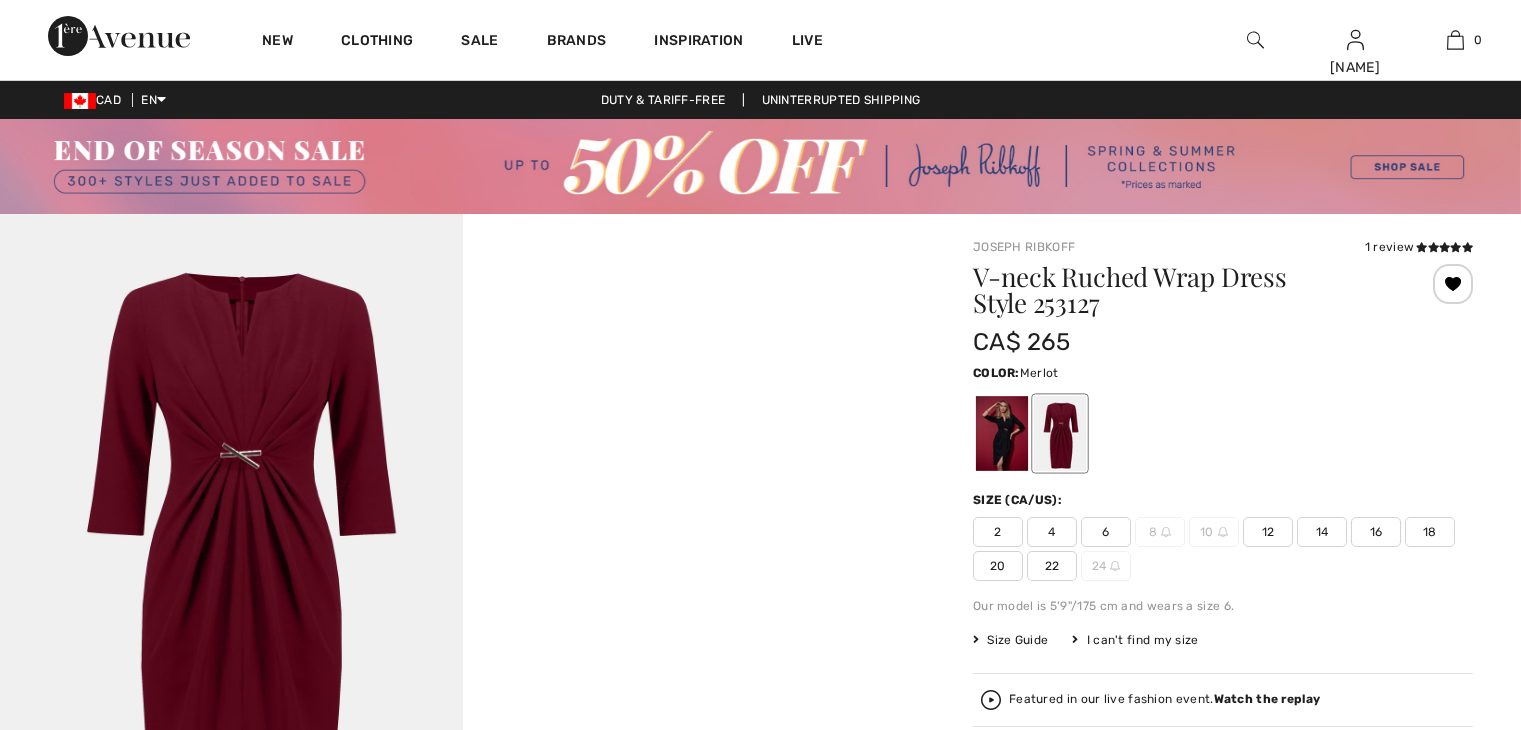 scroll, scrollTop: 0, scrollLeft: 0, axis: both 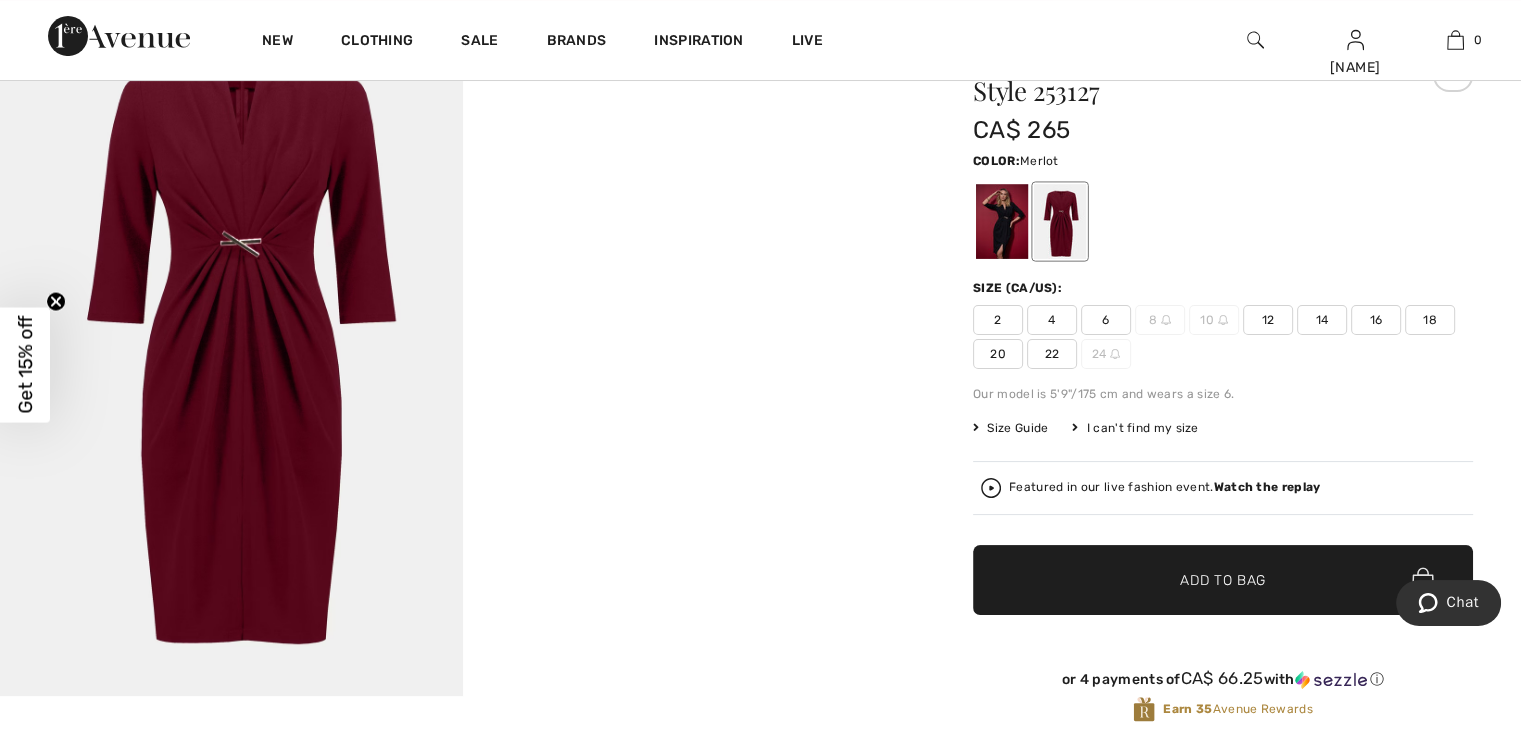 click on "Watch the replay" at bounding box center [1267, 487] 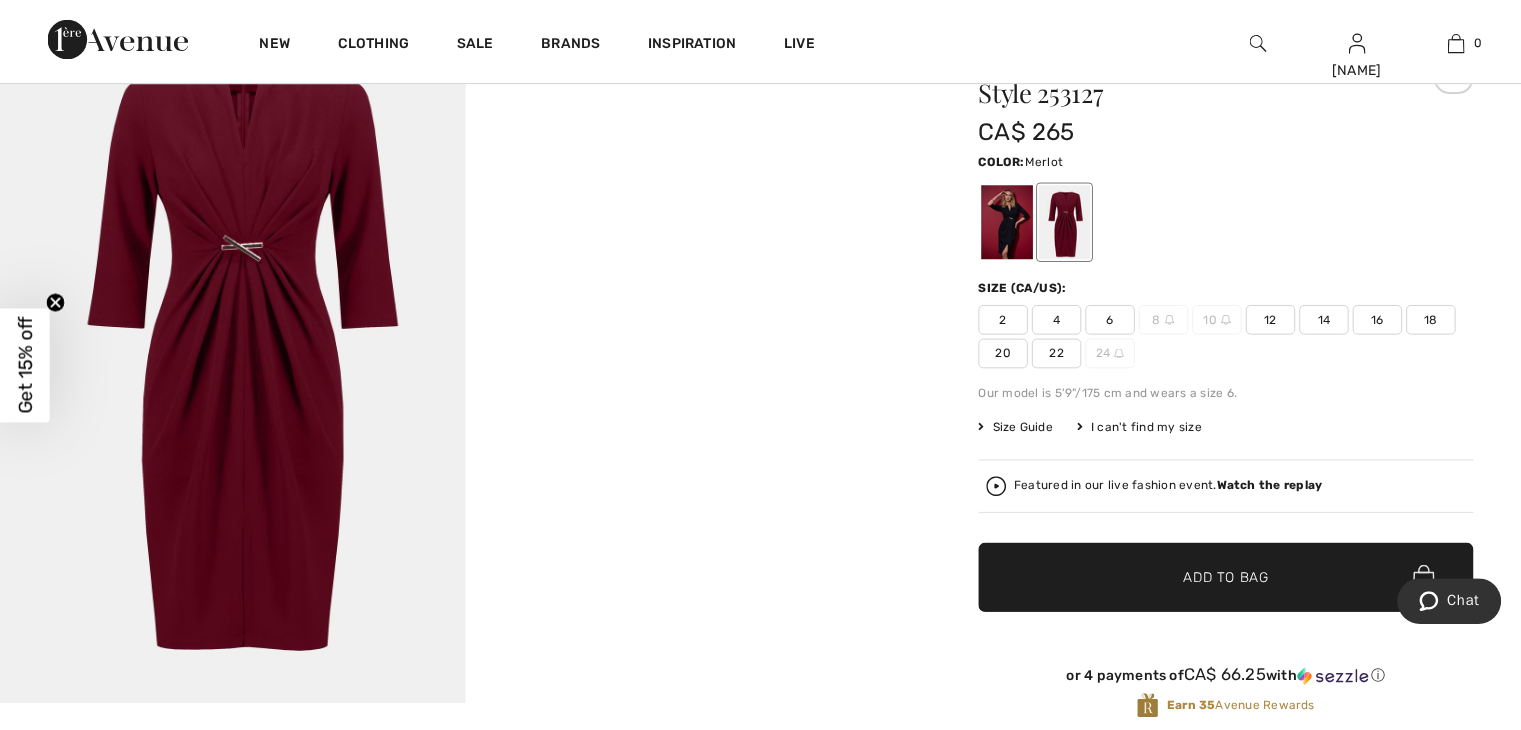 scroll, scrollTop: 212, scrollLeft: 0, axis: vertical 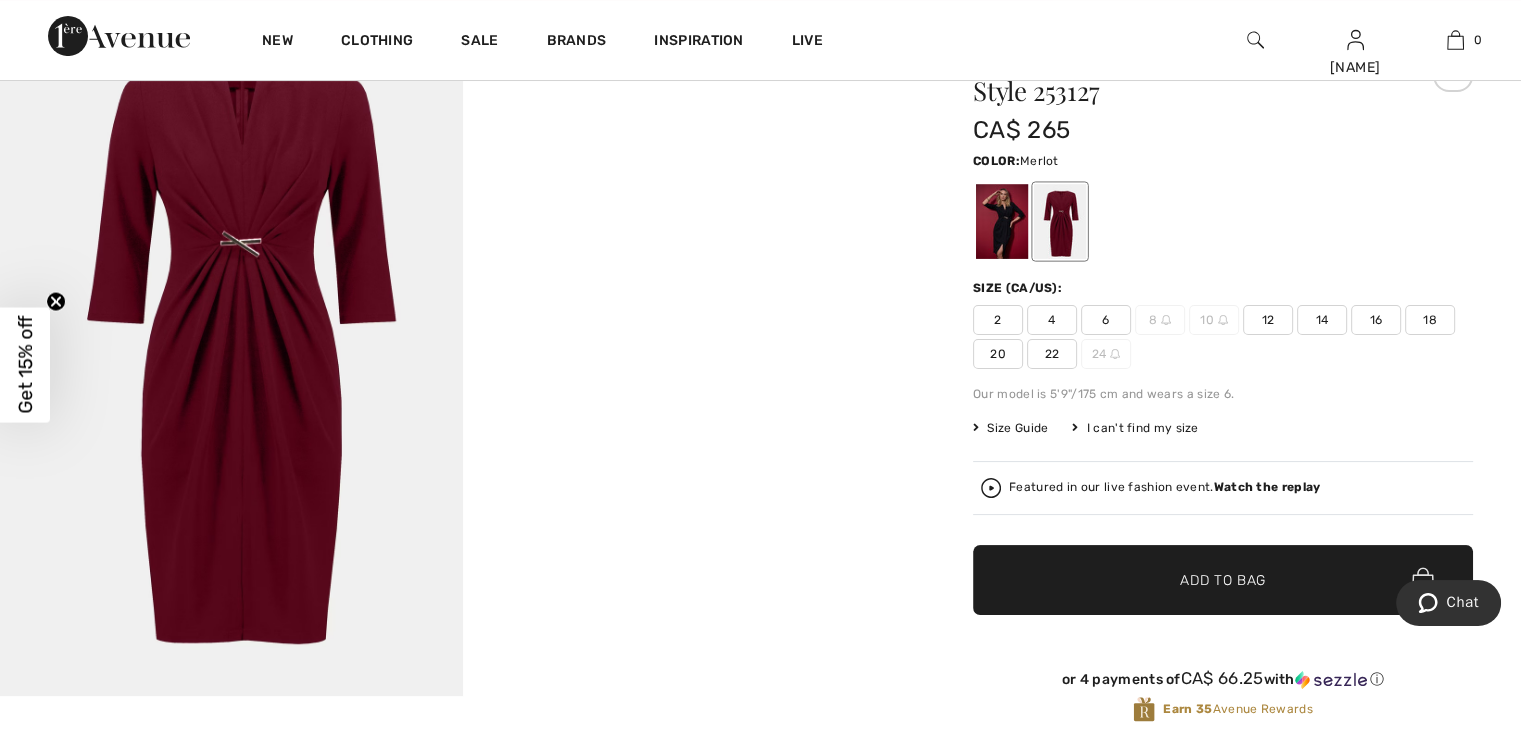 click at bounding box center (231, 349) 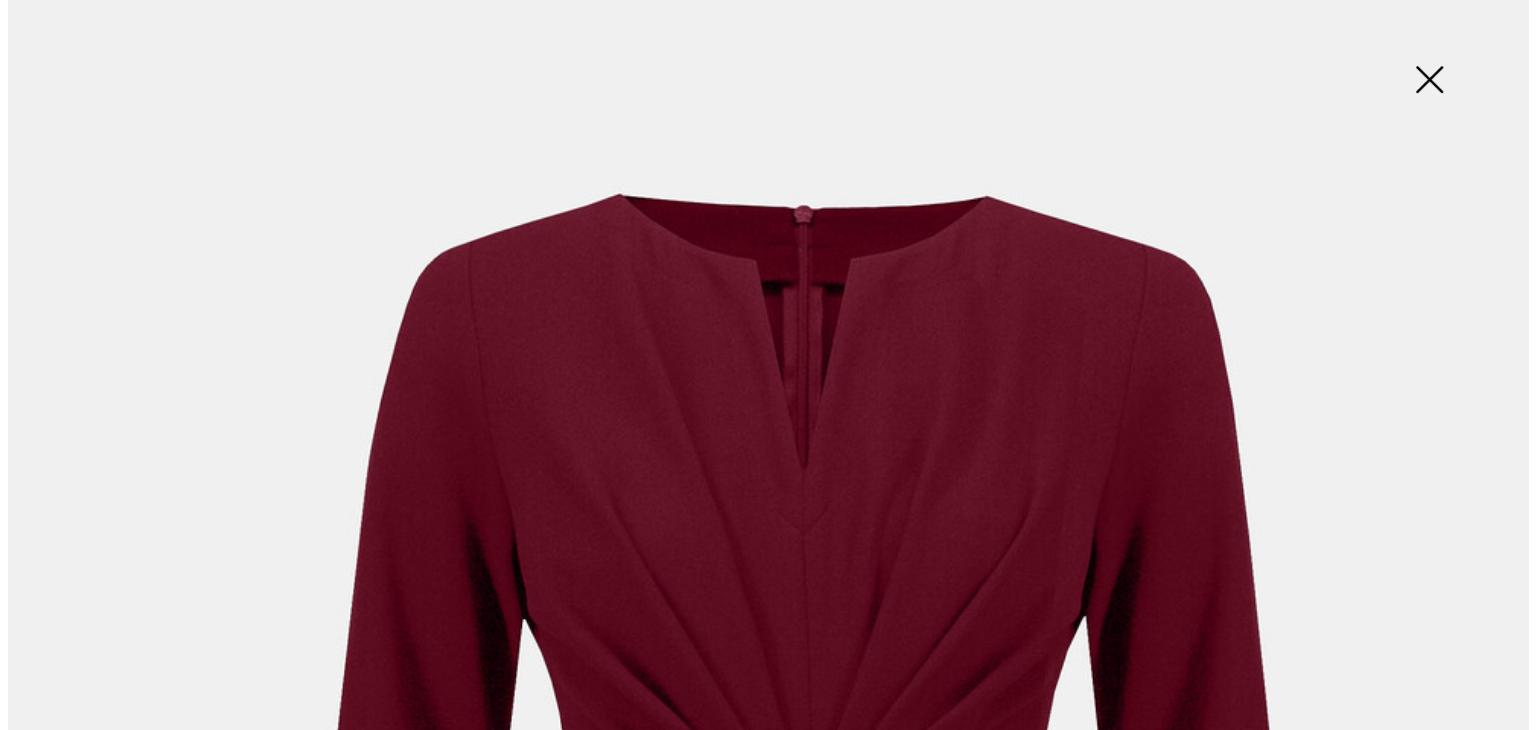 scroll, scrollTop: 214, scrollLeft: 0, axis: vertical 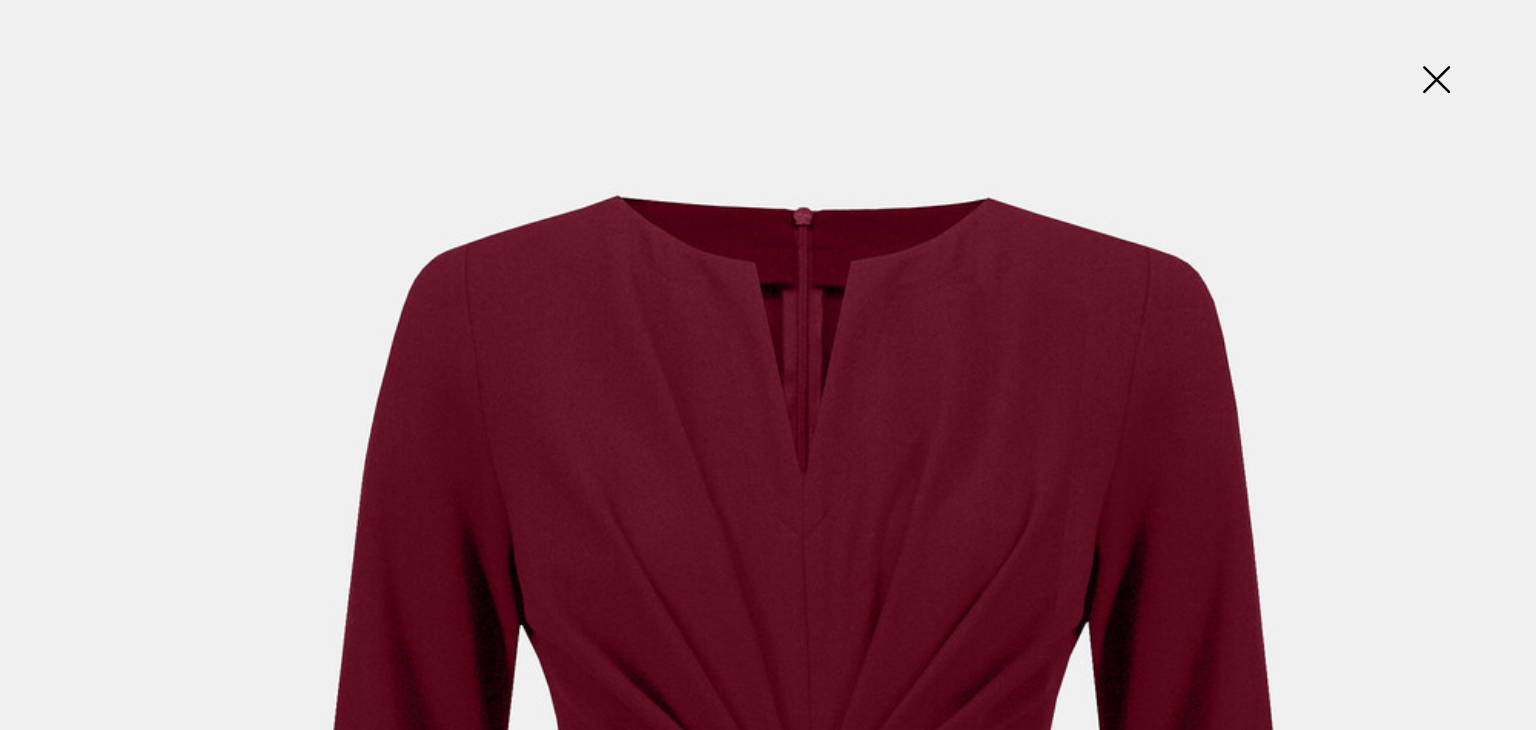 click at bounding box center [1436, 81] 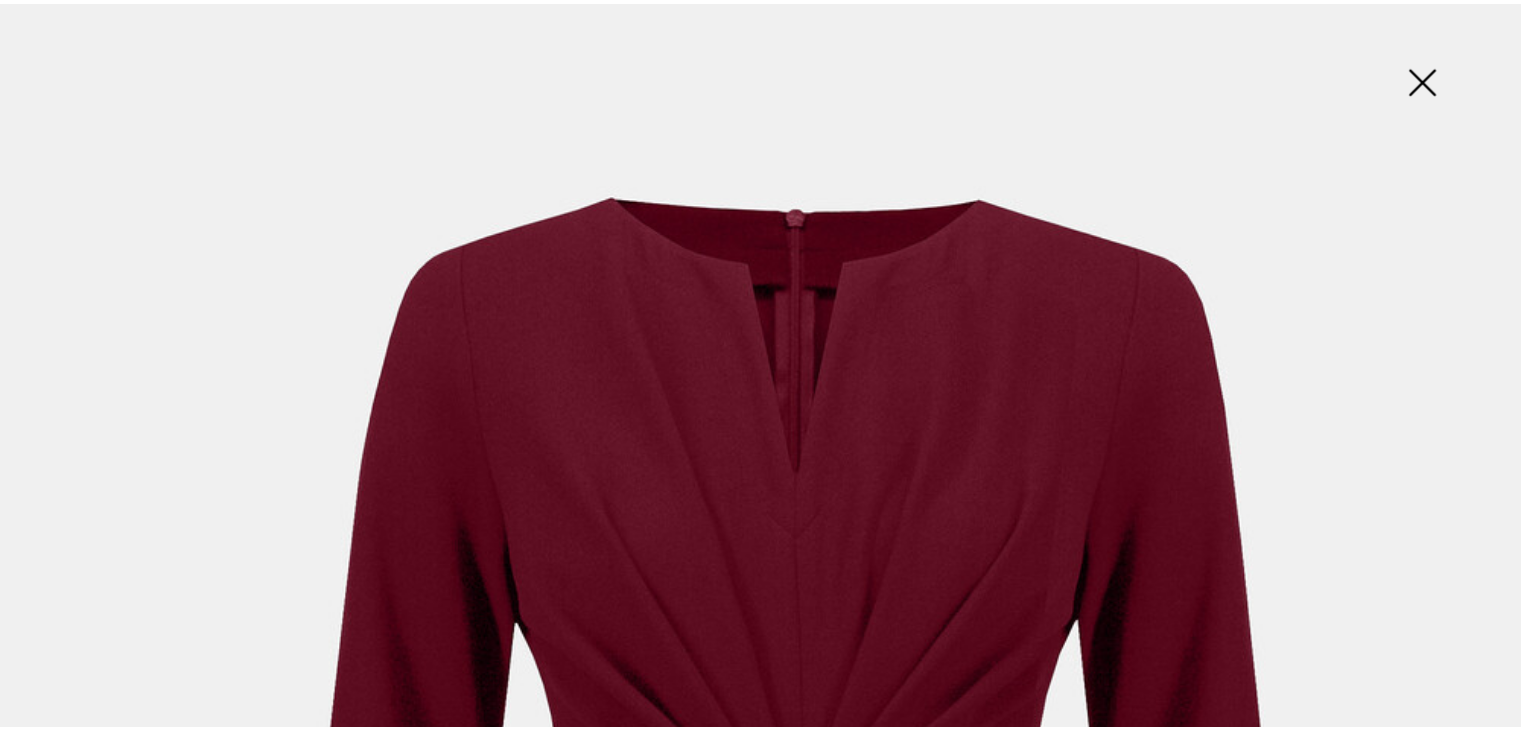 scroll, scrollTop: 212, scrollLeft: 0, axis: vertical 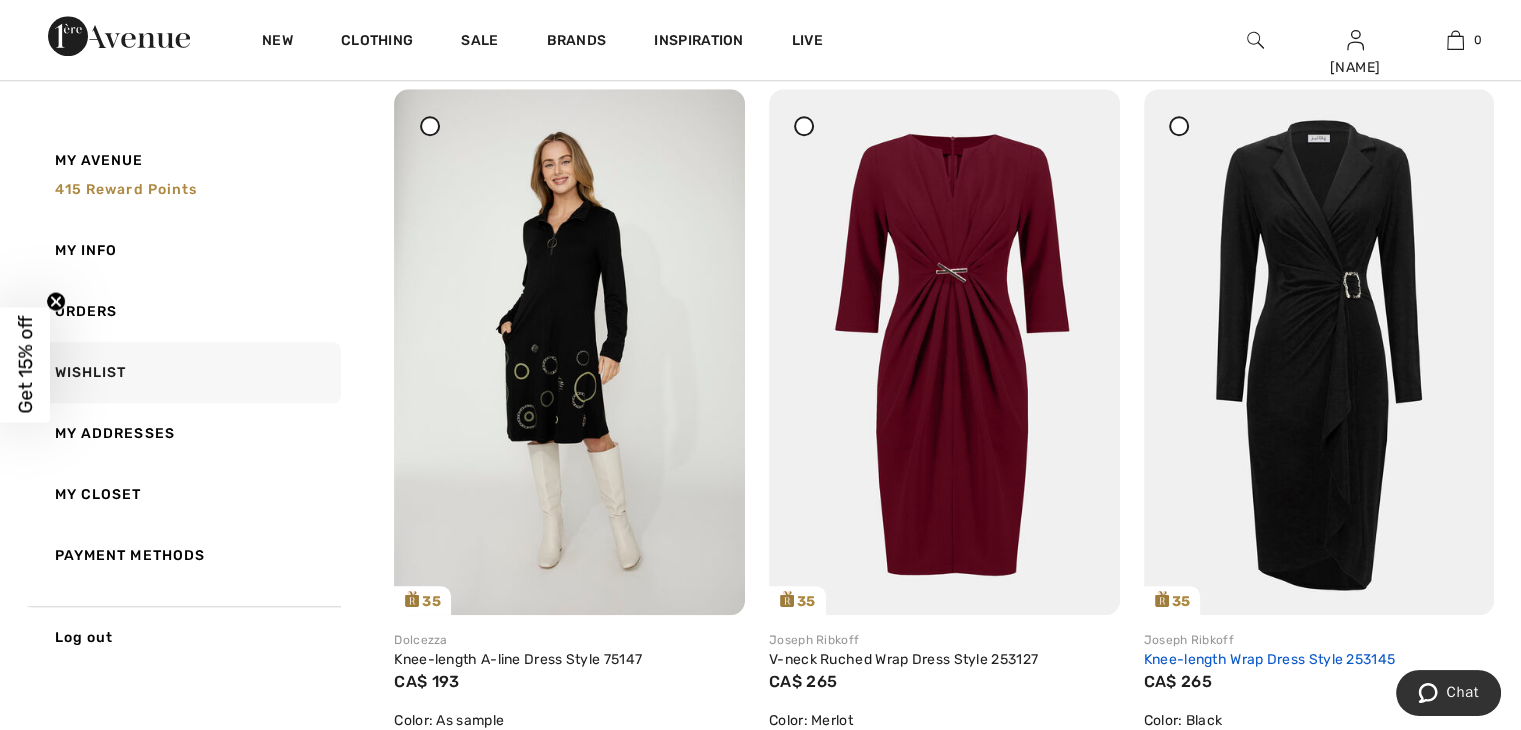 click on "Knee-length Wrap Dress Style 253145" at bounding box center (1270, 659) 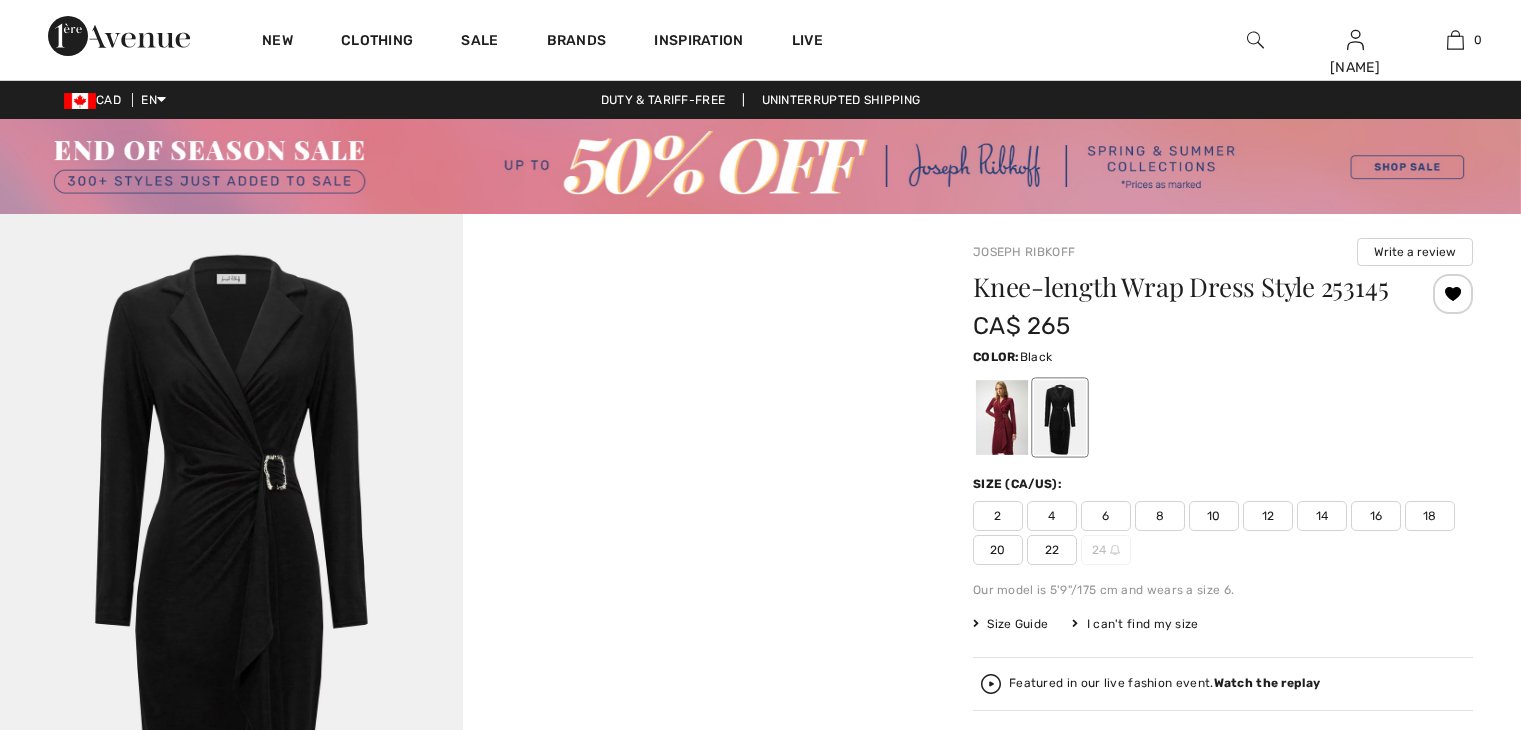 scroll, scrollTop: 0, scrollLeft: 0, axis: both 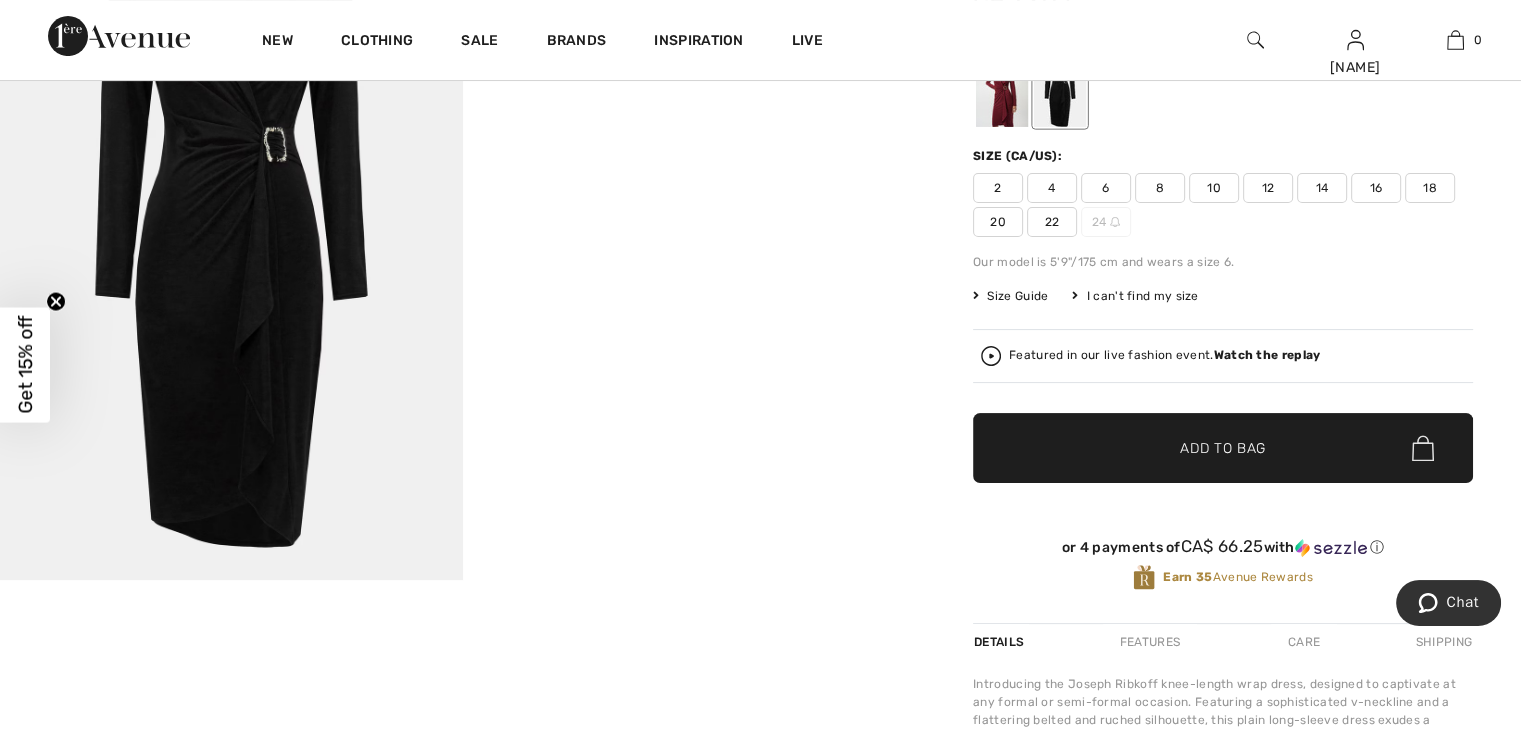 click on "Featured in our live fashion event.  Watch the replay" at bounding box center [1164, 355] 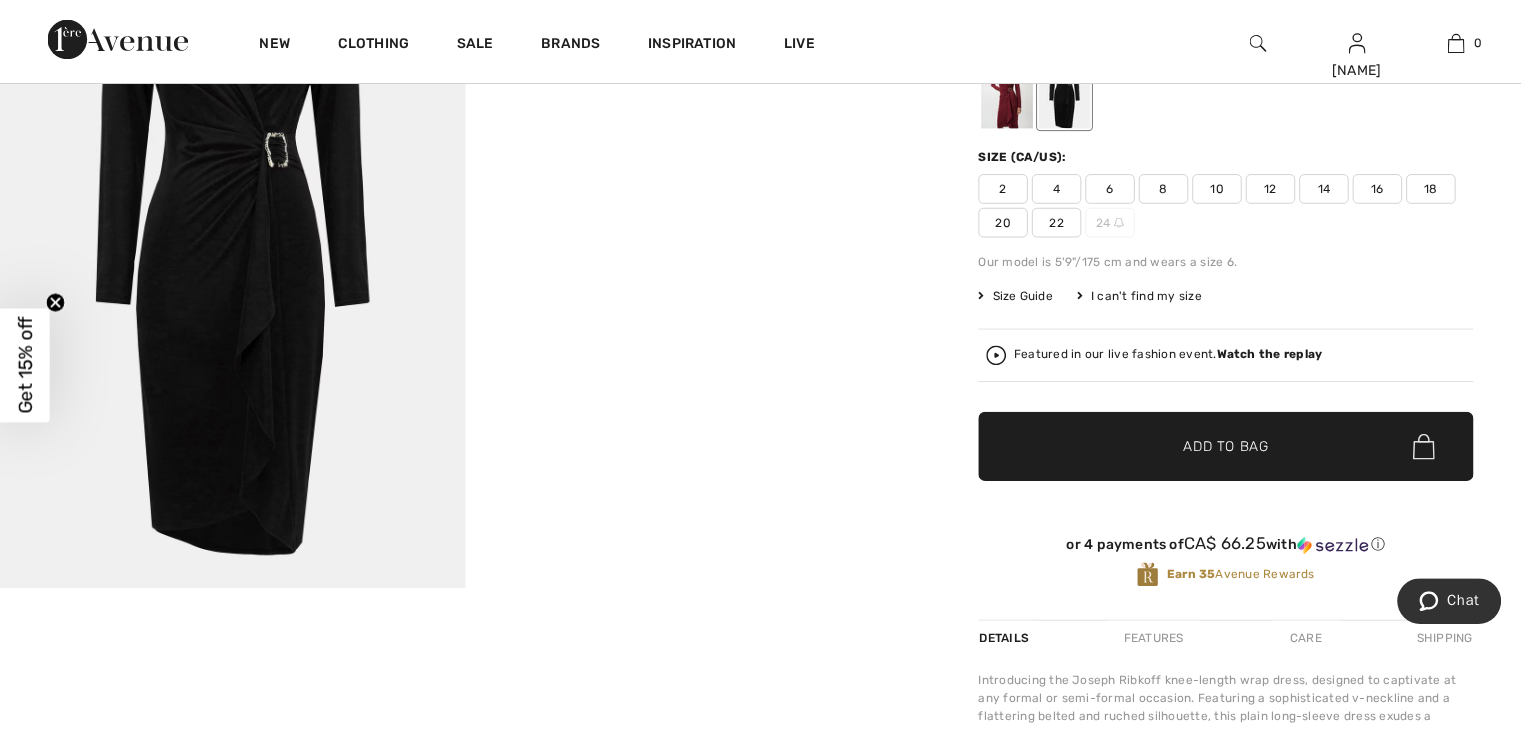 scroll, scrollTop: 328, scrollLeft: 0, axis: vertical 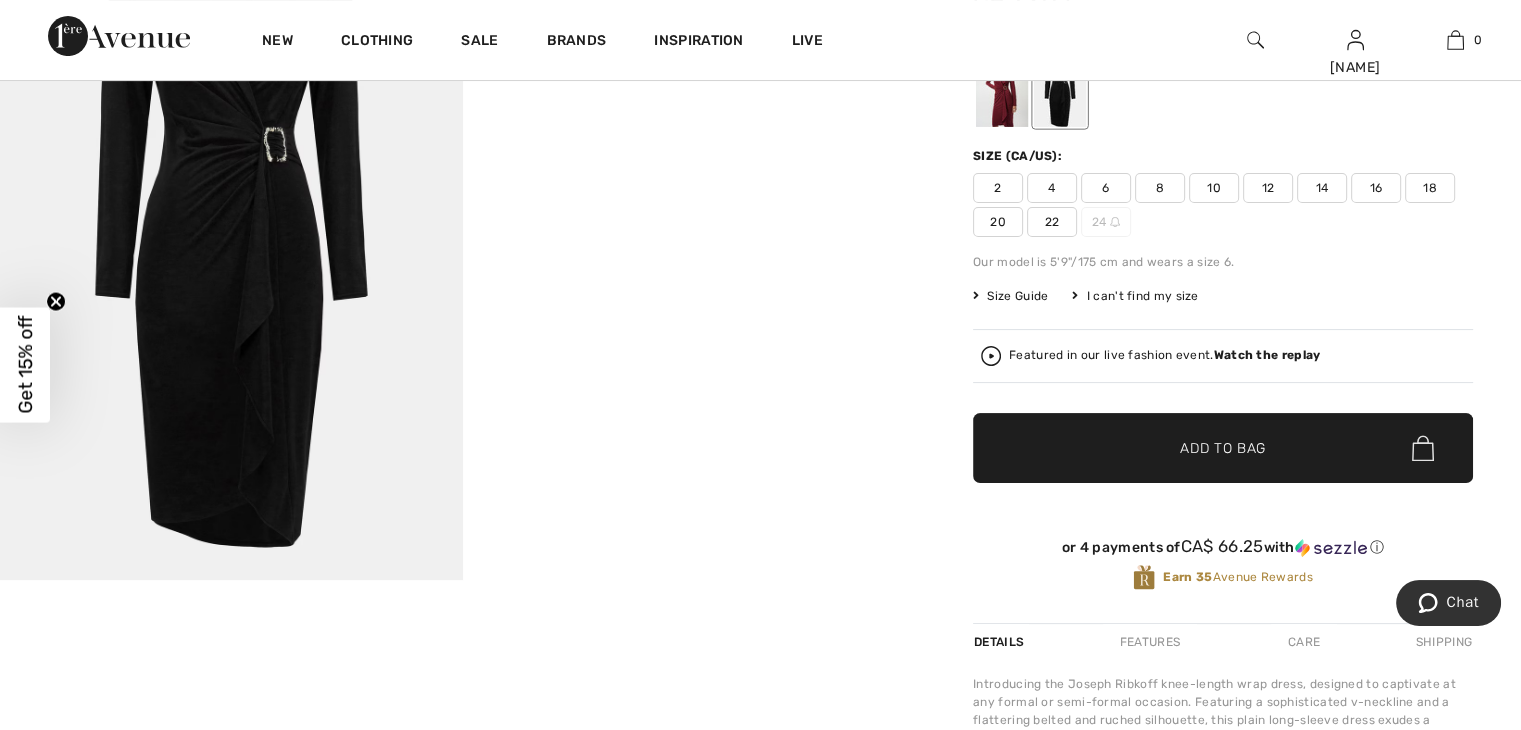 click at bounding box center [1002, 89] 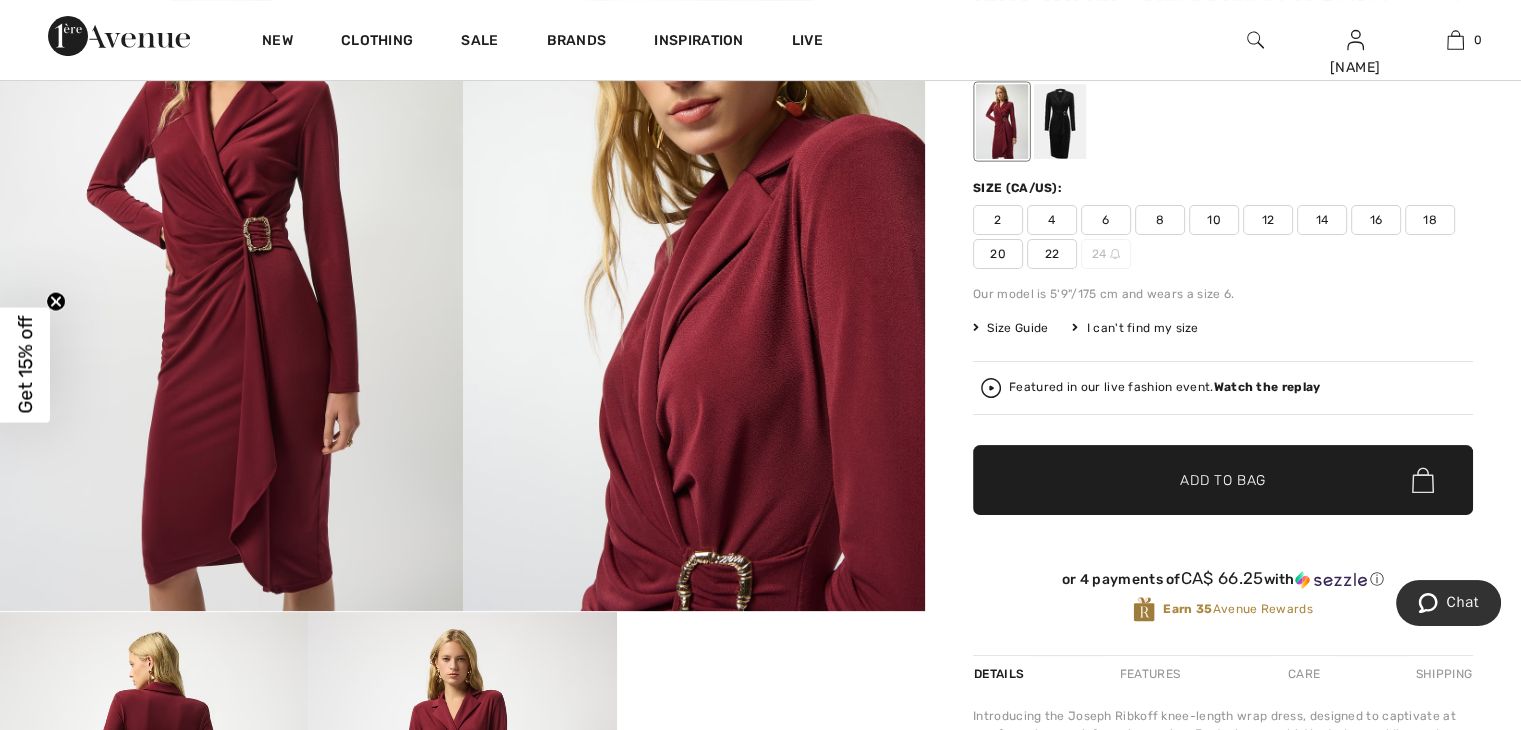 scroll, scrollTop: 0, scrollLeft: 0, axis: both 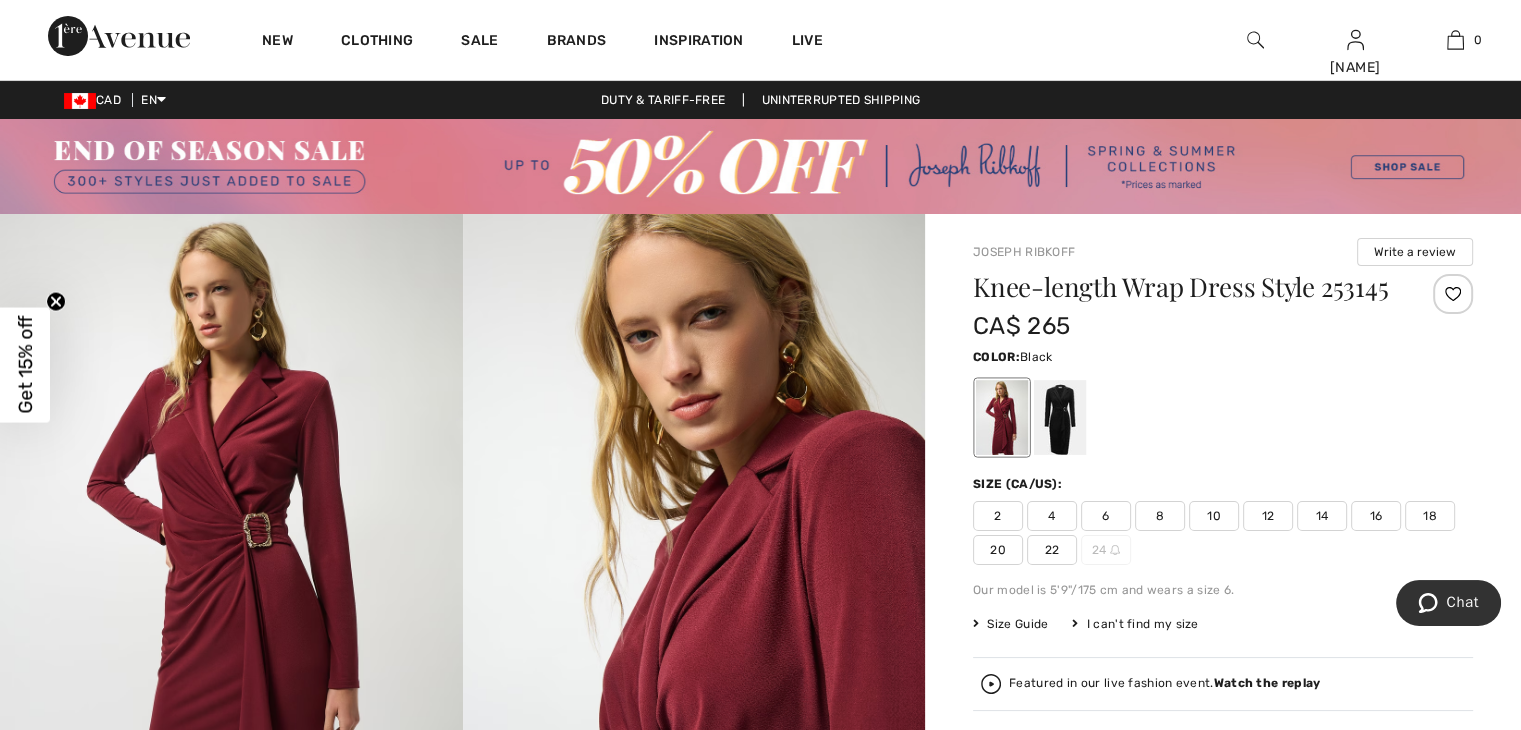click at bounding box center [1060, 417] 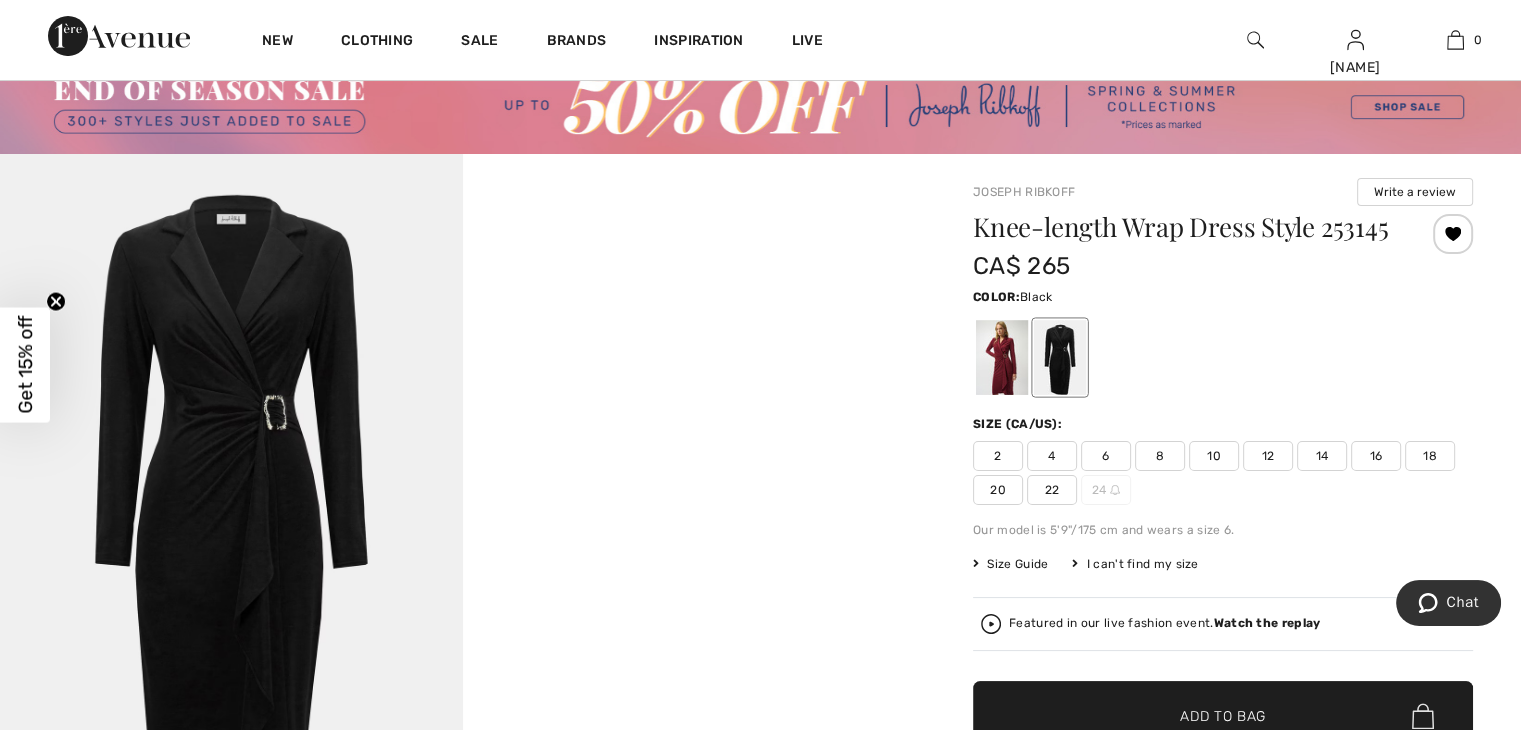 scroll, scrollTop: 0, scrollLeft: 0, axis: both 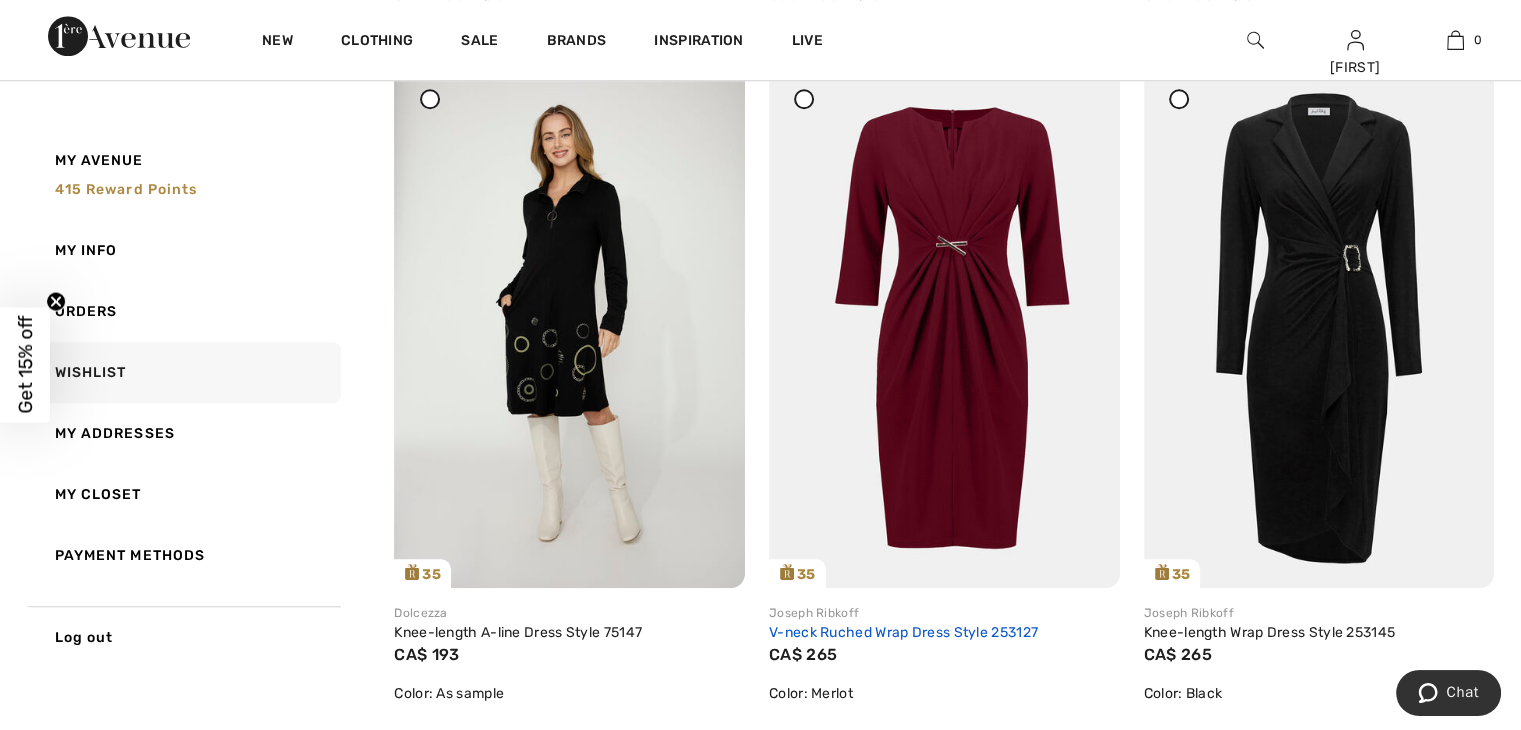 click on "V-neck Ruched Wrap Dress Style 253127" at bounding box center [903, 632] 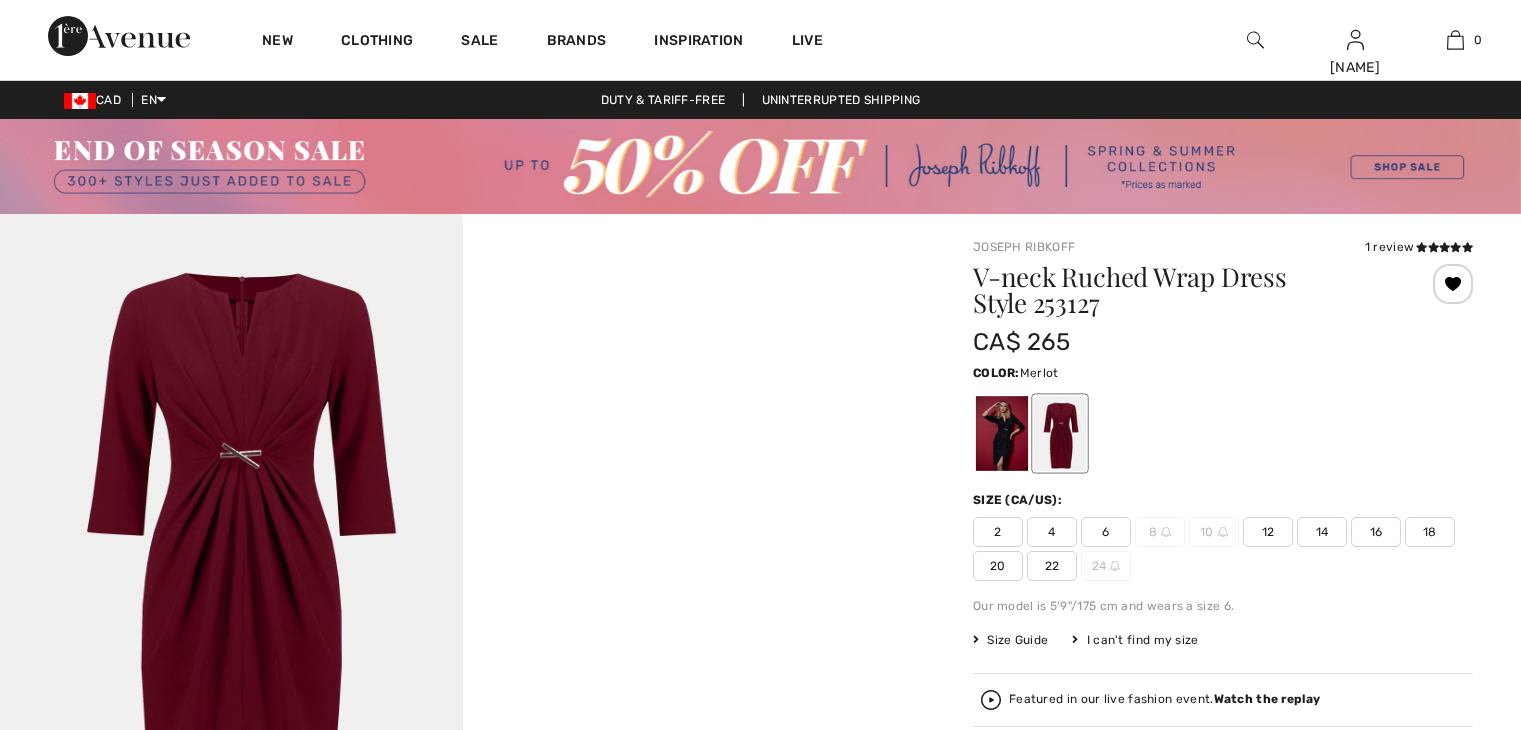 scroll, scrollTop: 0, scrollLeft: 0, axis: both 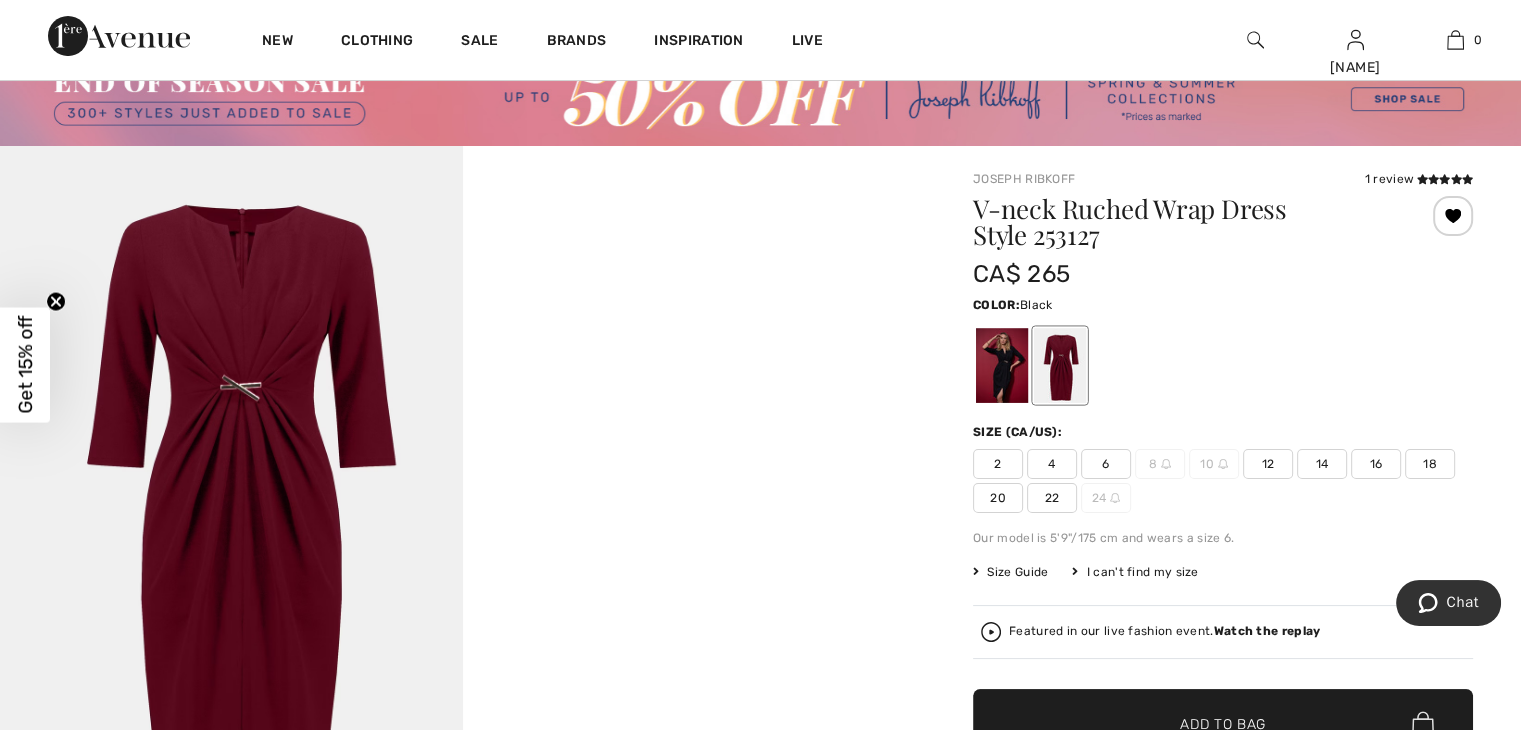 click at bounding box center (1002, 365) 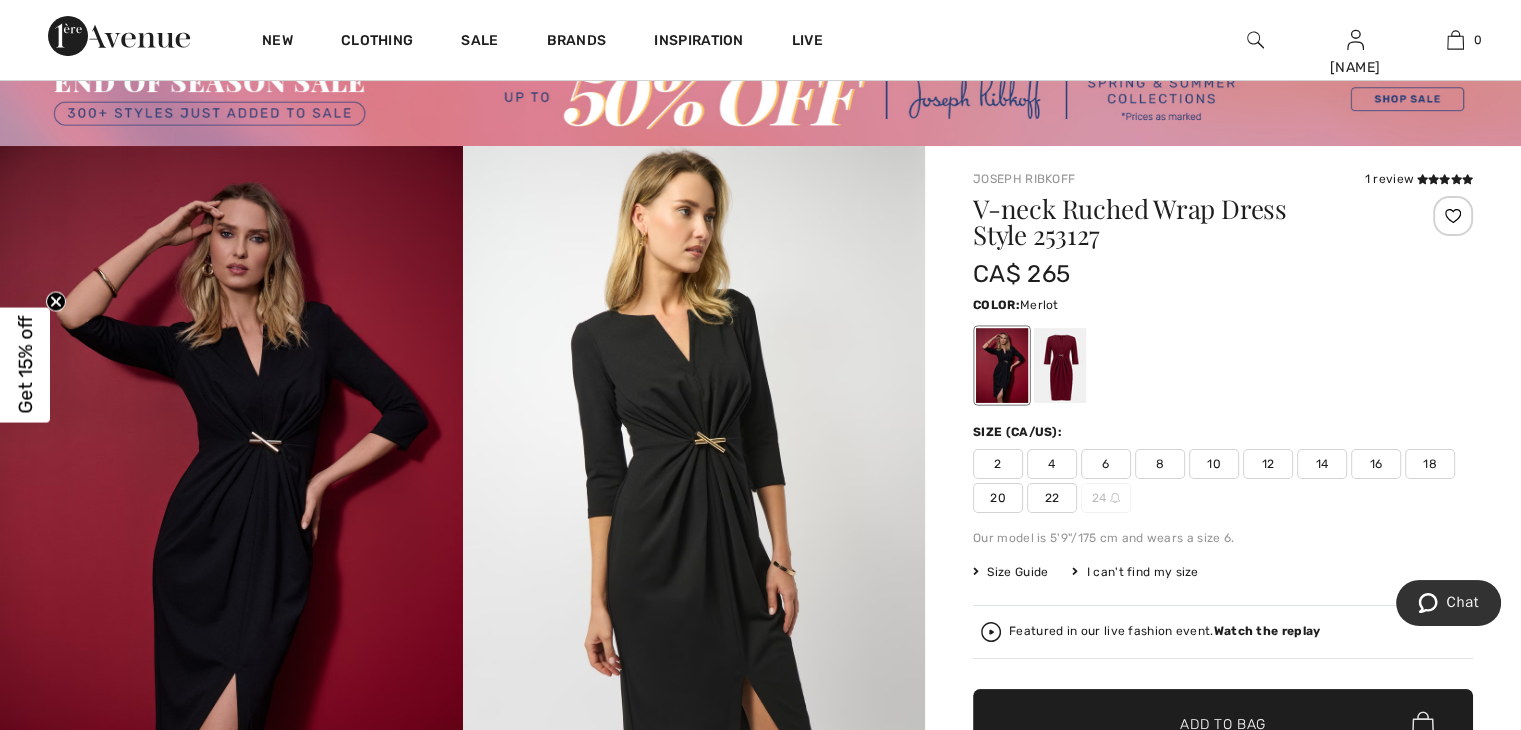 click at bounding box center (1060, 365) 